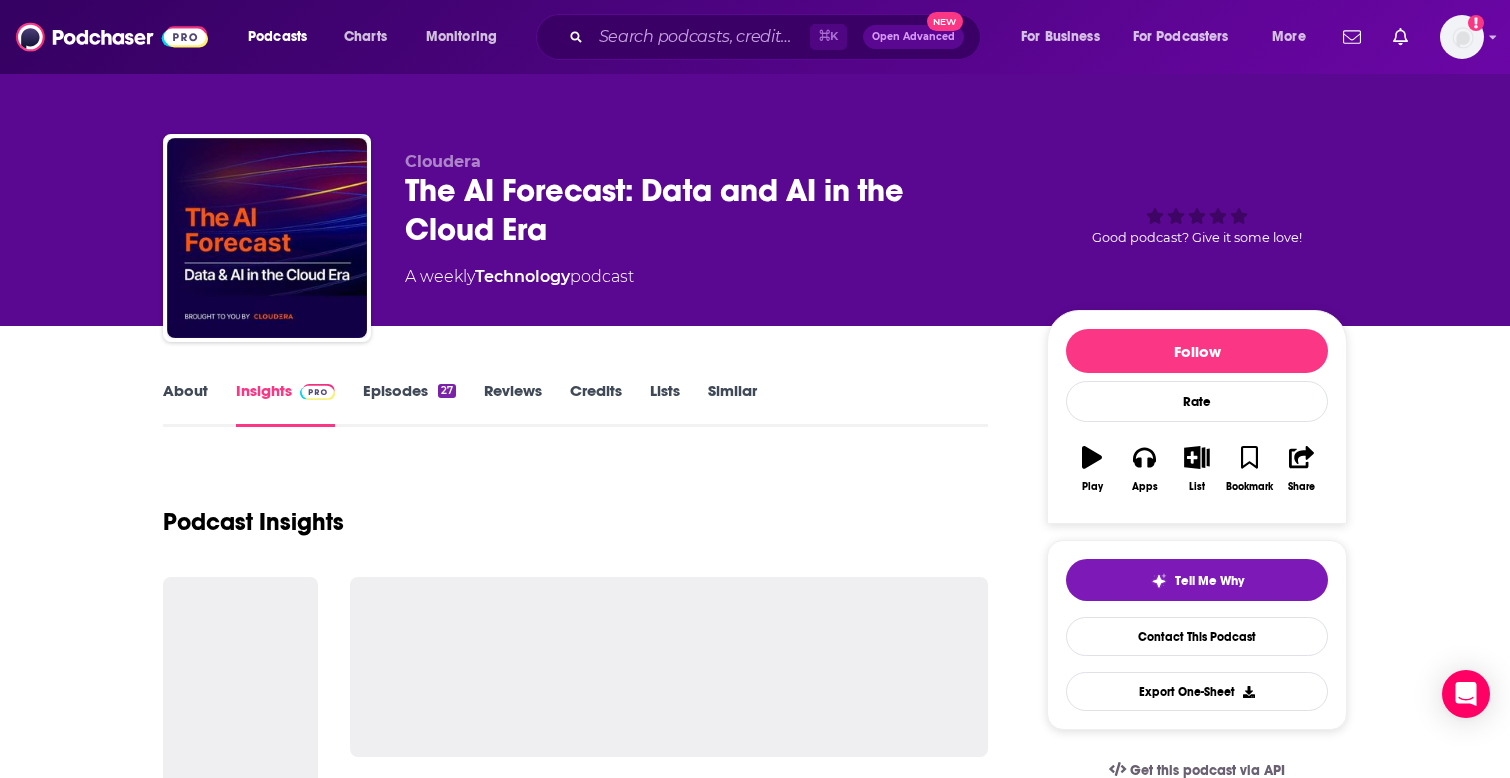 scroll, scrollTop: 451, scrollLeft: 0, axis: vertical 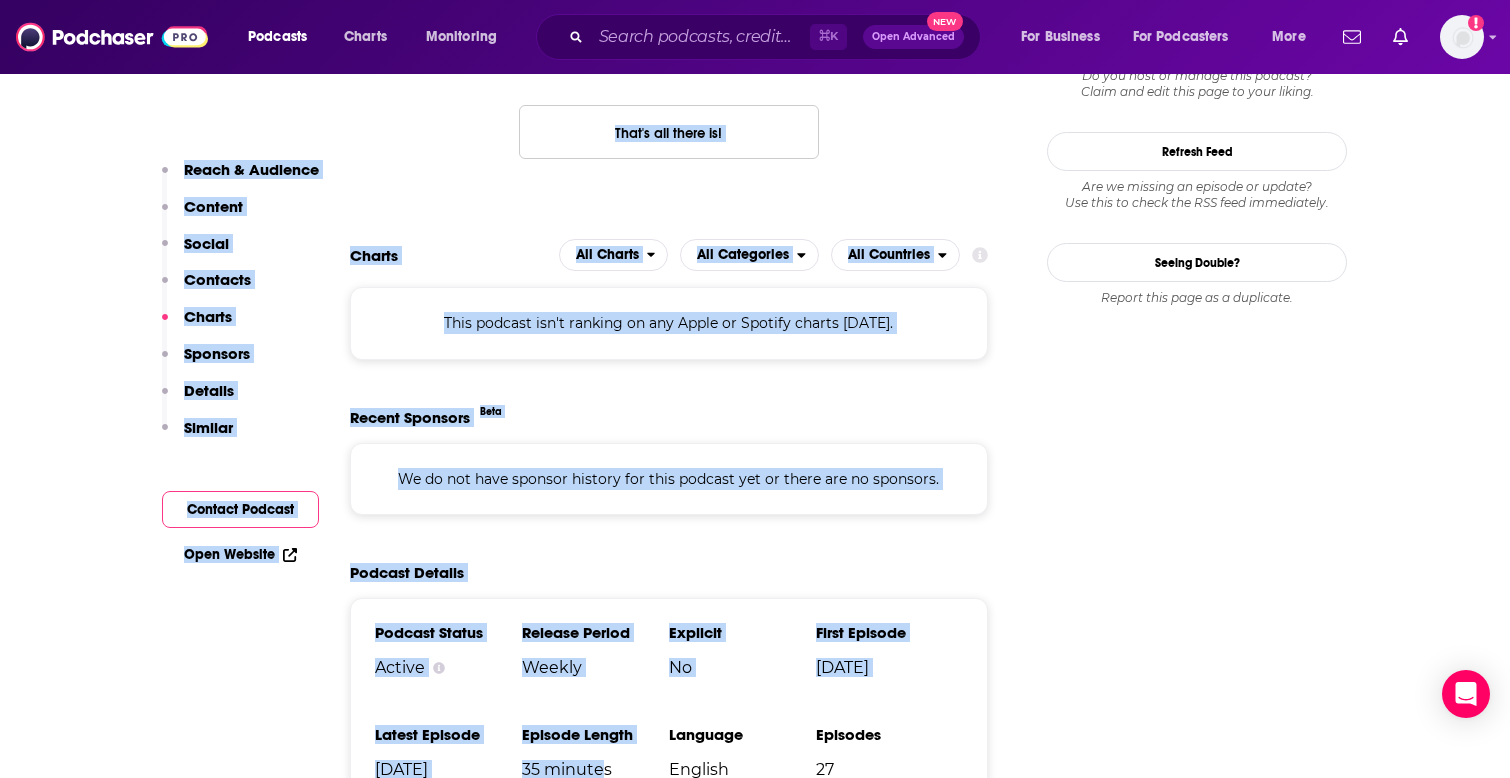 copy on "Reach & Audience Content Social Contacts Charts Sponsors Details Similar Contact Podcast Open Website  Reach Power Score™ 28 Total Monthly Listens Under 2k New Episode Listens Under 1.1k Export One-Sheet Audience Demographics Gender [DEMOGRAPHIC_DATA] Age [DEMOGRAPHIC_DATA] yo Parental Status Mixed Countries 1 [GEOGRAPHIC_DATA] 2 [GEOGRAPHIC_DATA] 3 [GEOGRAPHIC_DATA] 4 [GEOGRAPHIC_DATA] 5 [GEOGRAPHIC_DATA] Education Level Mostly  Higher Education Content Political Skew Not Available Socials This podcast does not have social handles yet. Contacts   RSS   Podcast Email The AI Forecast: Data and AI in the Cloud Era [EMAIL_ADDRESS][DOMAIN_NAME] [EMAIL_ADDRESS][DOMAIN_NAME] That's all there is! Charts All Charts All Categories All Countries This podcast isn't ranking on any Apple or Spotify charts [DATE]. Recent Sponsors Beta We do not have sponsor history for this podcast yet or there are no sponsors. Podcast Details Podcast Status Active Release Period Weekly Explicit No First Episode [DATE] Latest Episode [DATE] Episode Length 35 minute" 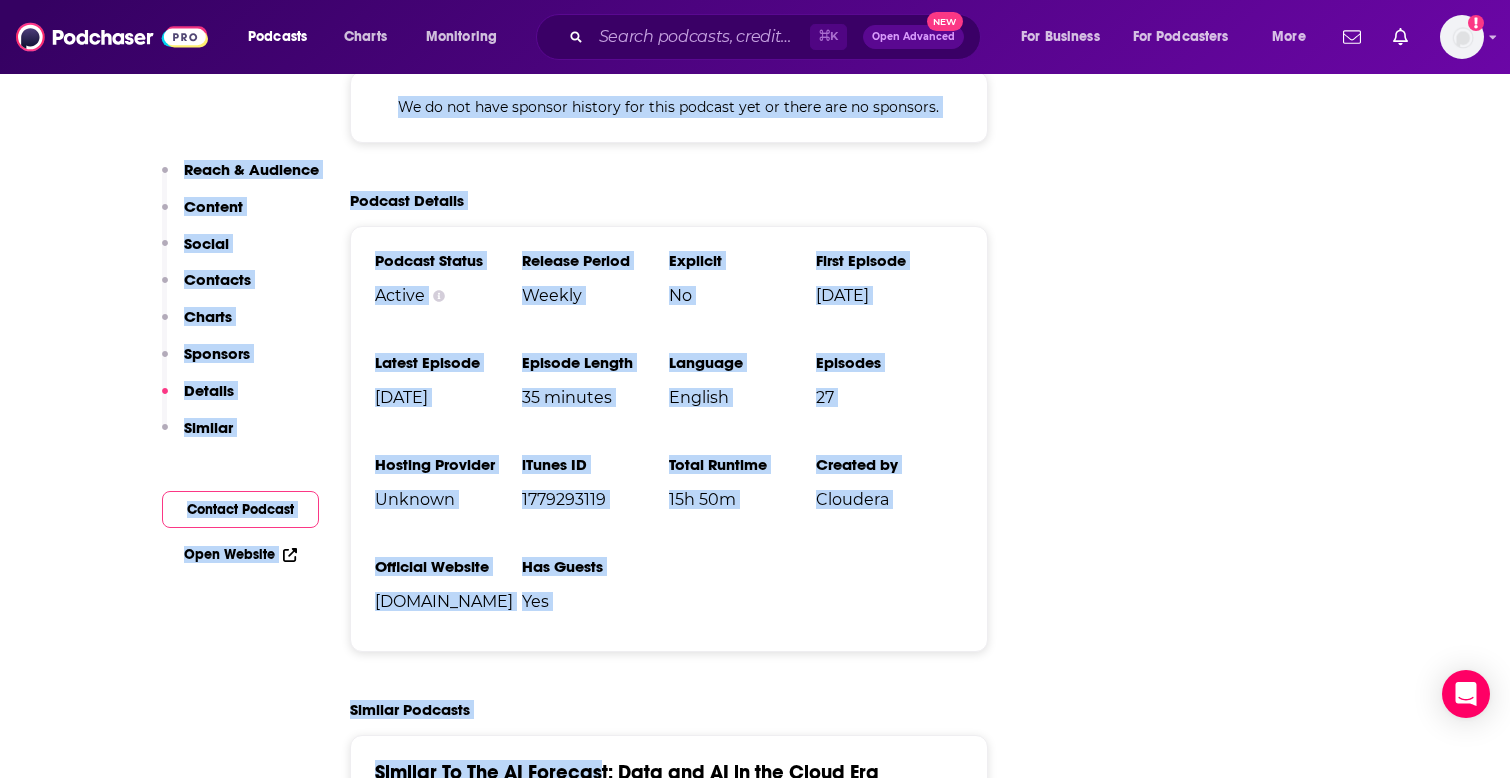 drag, startPoint x: 346, startPoint y: 356, endPoint x: 600, endPoint y: 798, distance: 509.78427 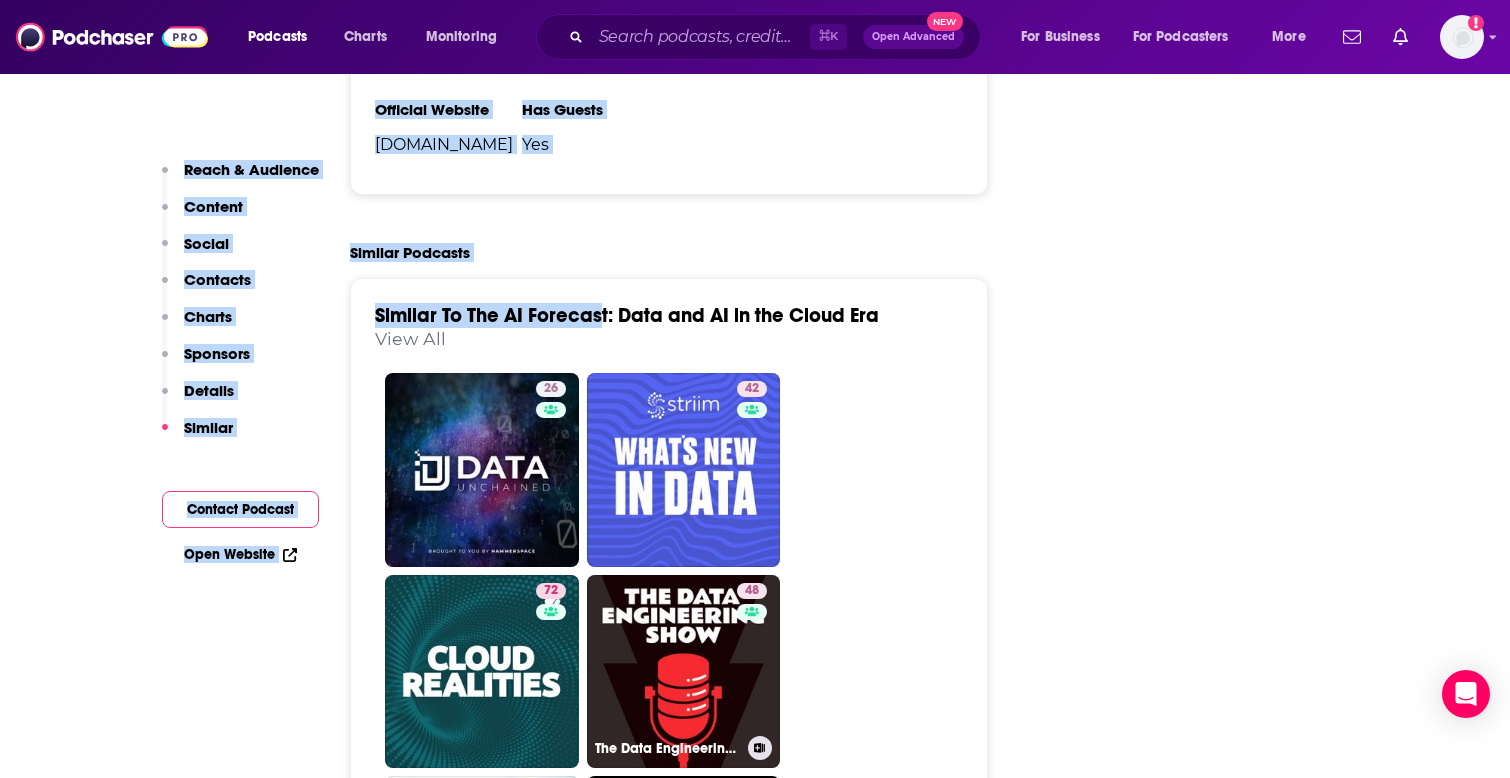 scroll, scrollTop: 2656, scrollLeft: 0, axis: vertical 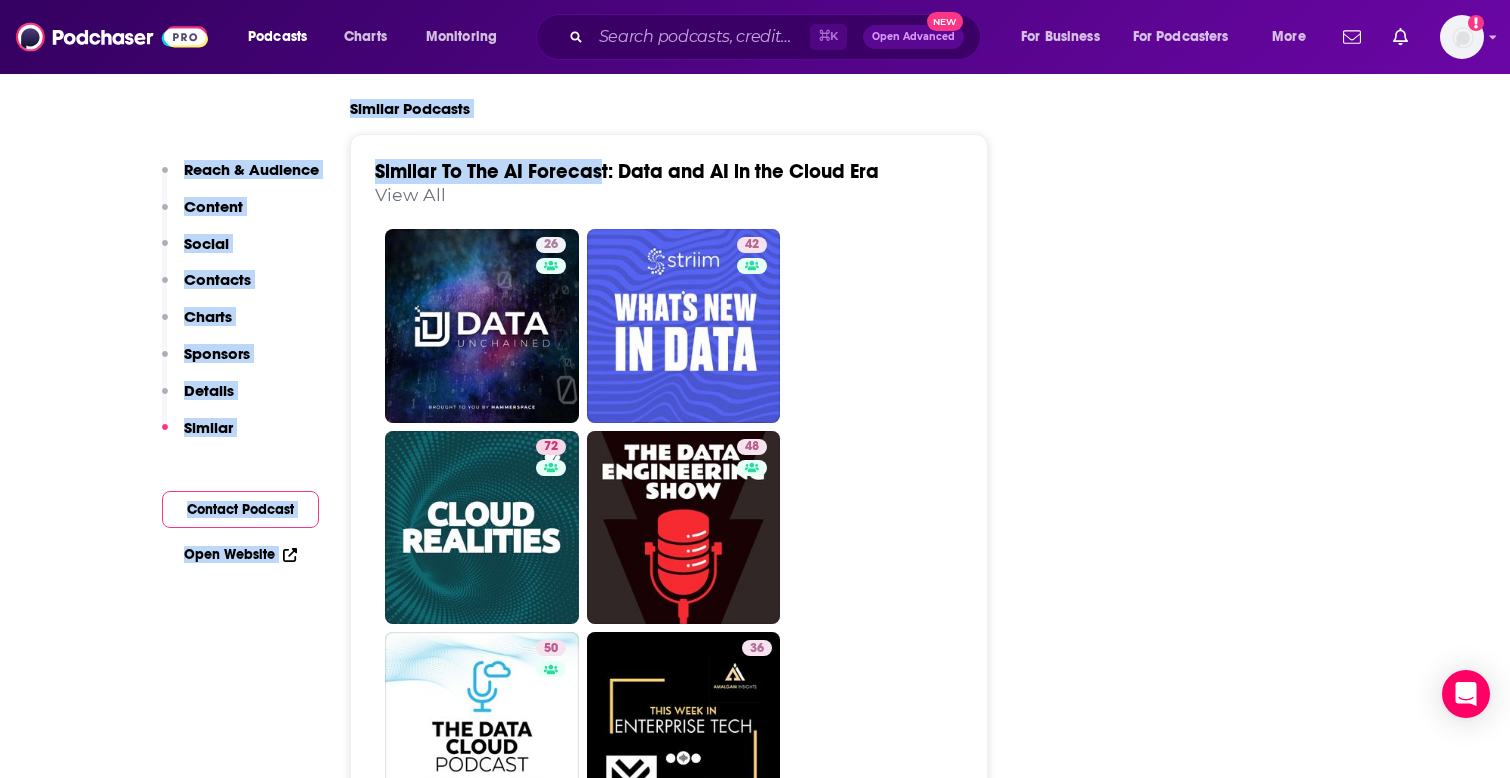 click on "Similar To The AI Forecast: Data and AI in the Cloud Era" at bounding box center (627, 171) 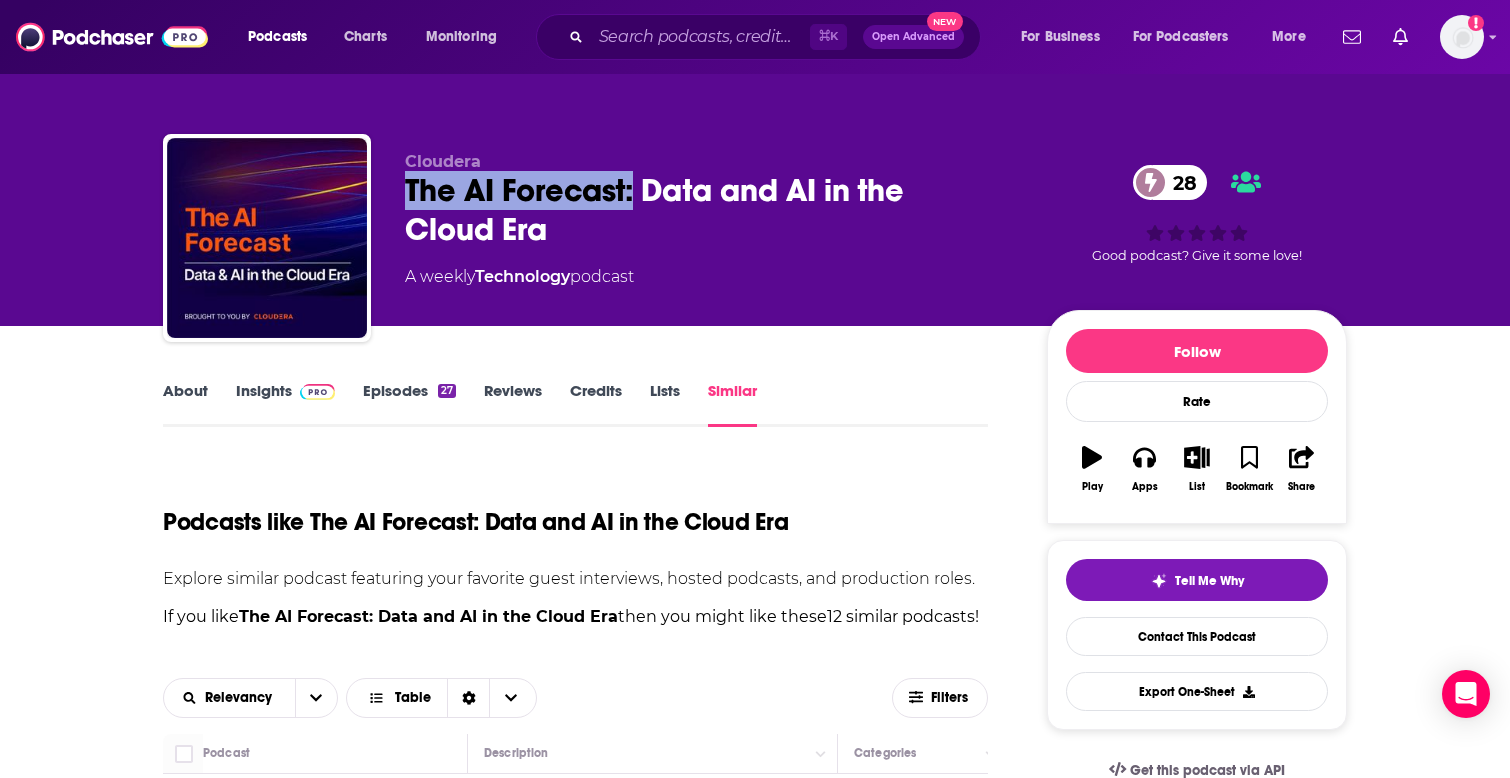 copy on "The AI Forecast:" 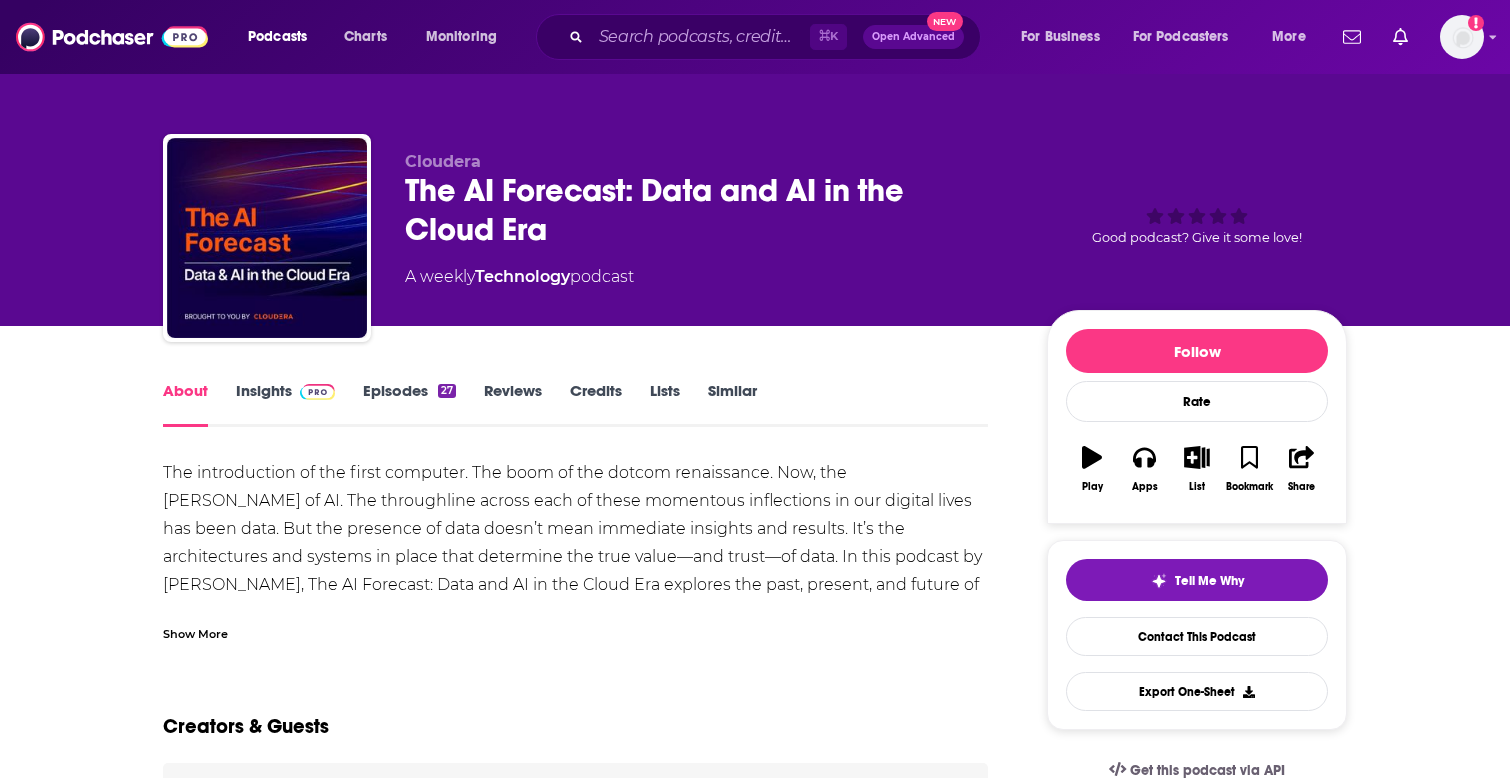 scroll, scrollTop: 0, scrollLeft: 0, axis: both 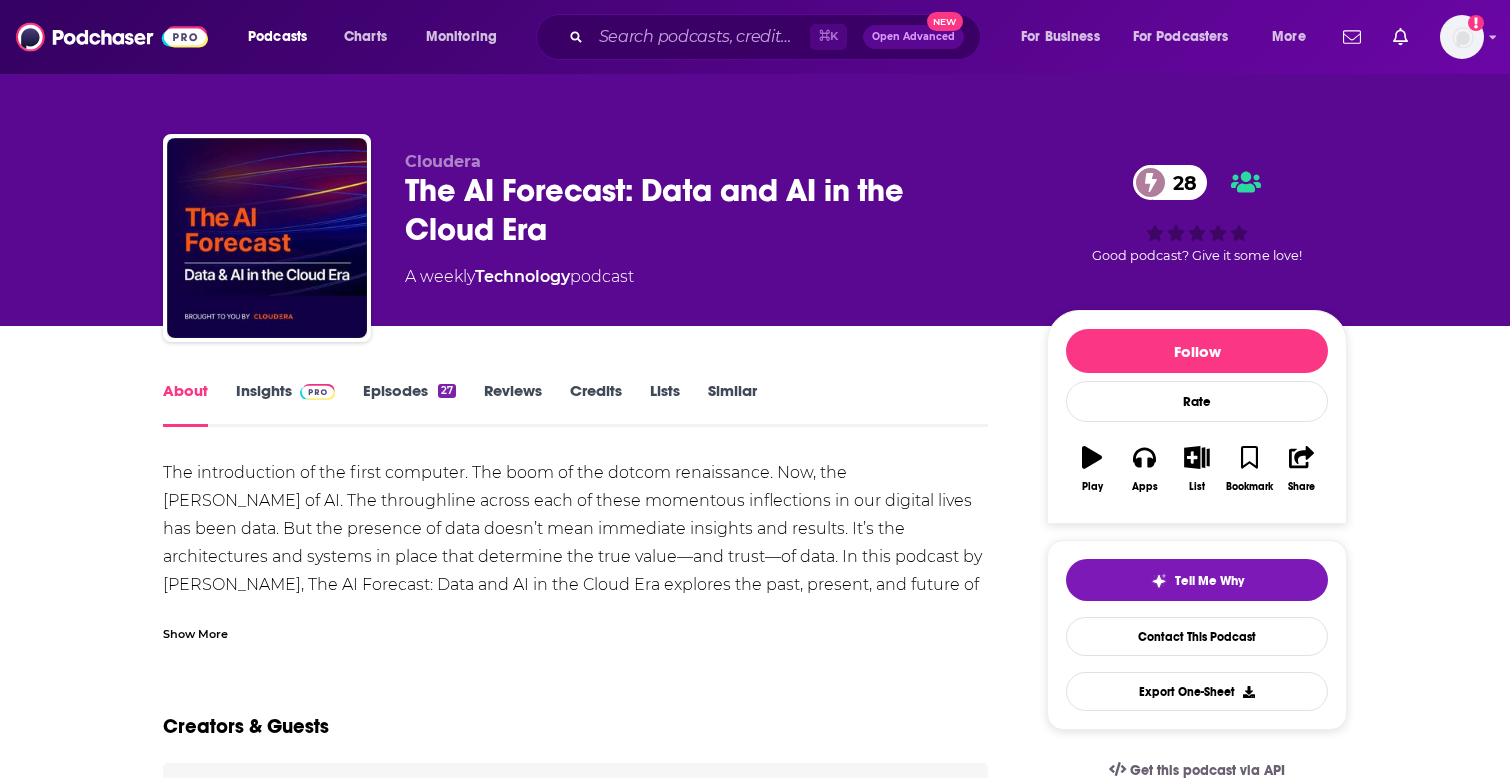 click on "About Insights Episodes 27 Reviews Credits Lists Similar The introduction of the first computer. The boom of the dotcom renaissance. Now, the dawn of AI. The throughline across each of these momentous inflections in our digital lives has been data. But the presence of data doesn’t mean immediate insights and results. It’s the architectures and systems in place that determine the true value—and trust—of data. In this podcast by Cloudera, The AI Forecast: Data and AI in the Cloud Era explores the past, present, and future of enterprise AI with today’s leading companies and industry experts. You don’t want to miss this. Show More Creators & Guests We don't know anything about the creators of this podcast yet . You can   add them yourself   so they can be credited for this and other podcasts. Recent Episodes View All Keeping AI “In” and Risk “Out” with Vineet Jain May 28th, 2025 Why AI Agents Are the Future of Enterprise AI with Cloudera’s Abhas Ricky May 21st, 2025 May 14th, 2025       27" at bounding box center (755, 1210) 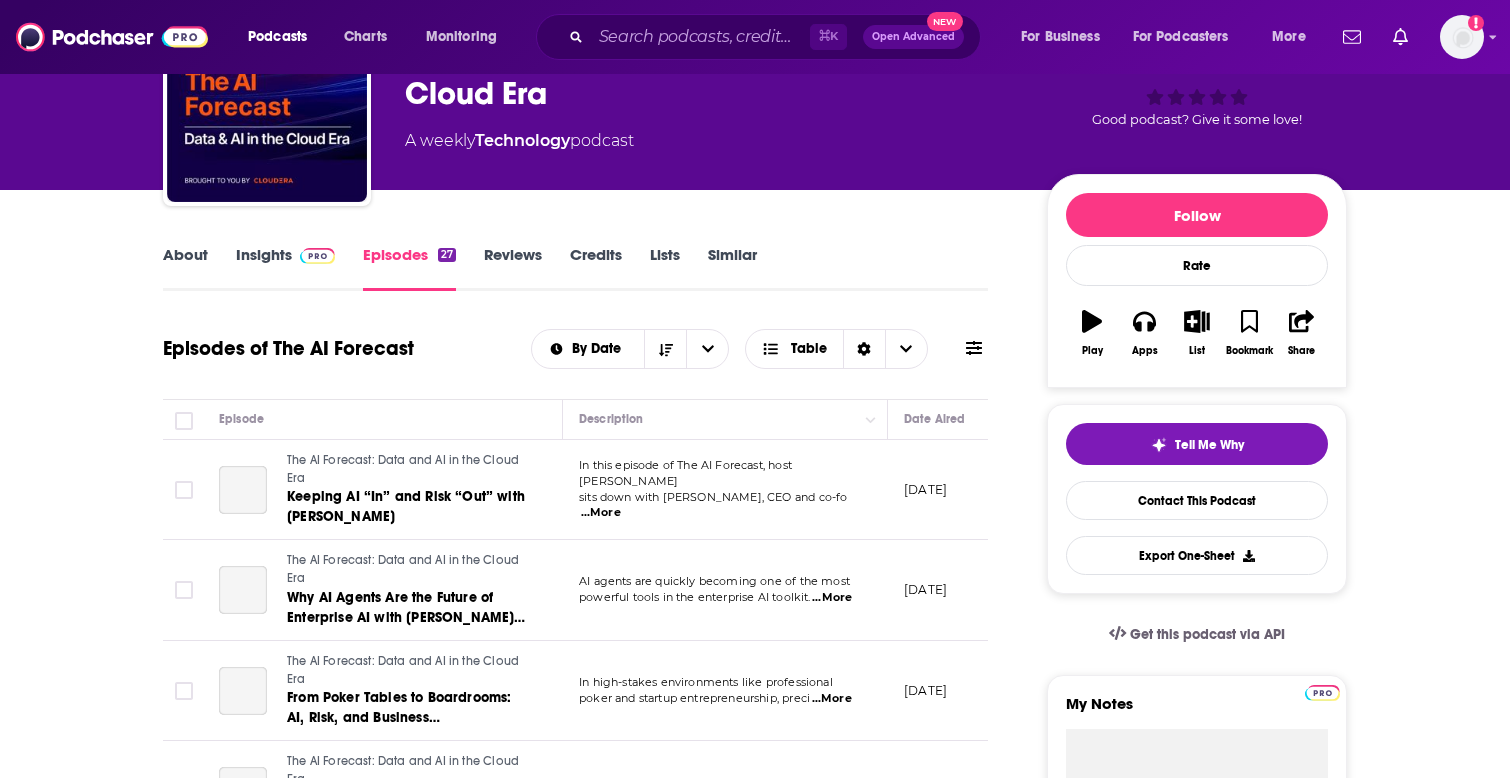 scroll, scrollTop: 207, scrollLeft: 0, axis: vertical 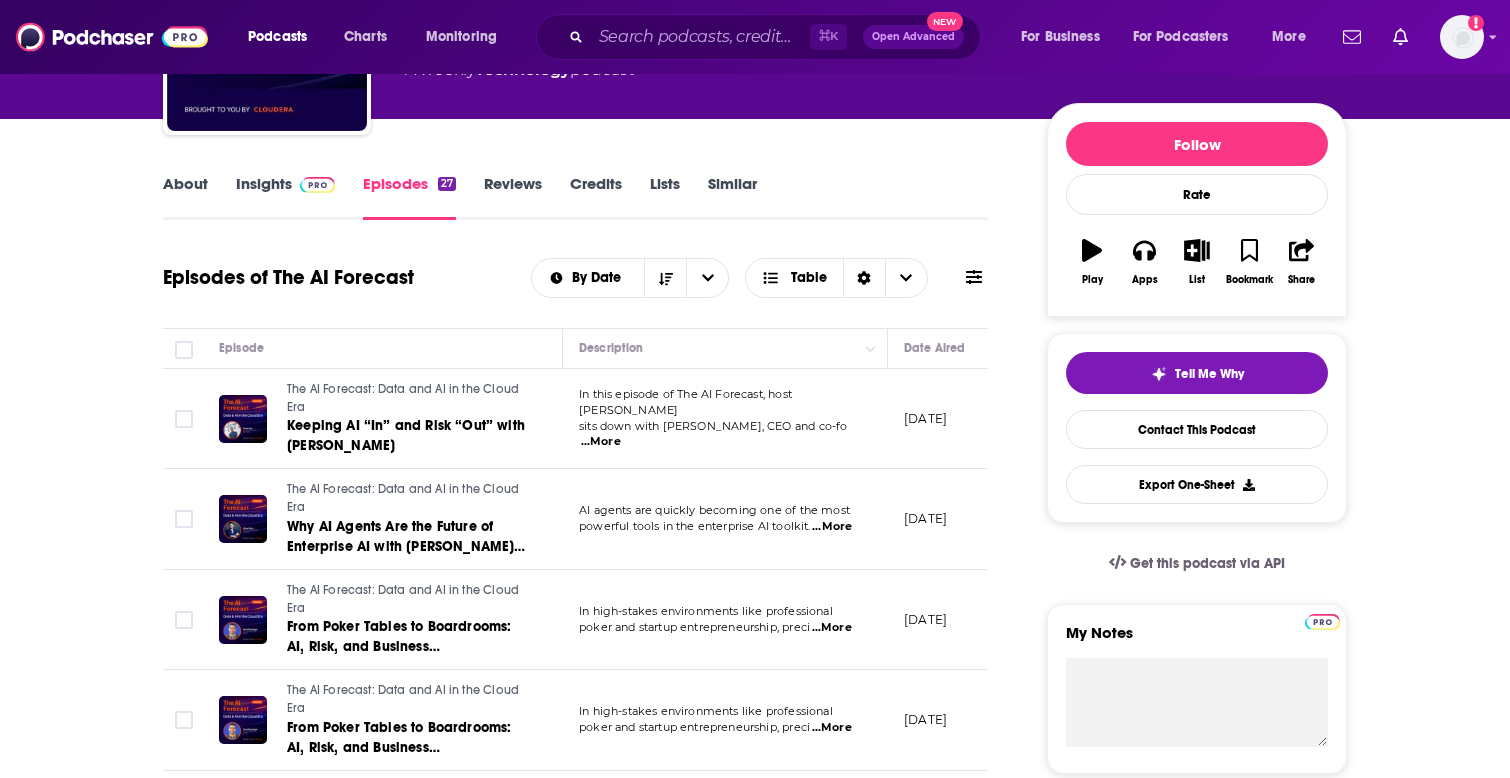 click on "...More" at bounding box center [601, 442] 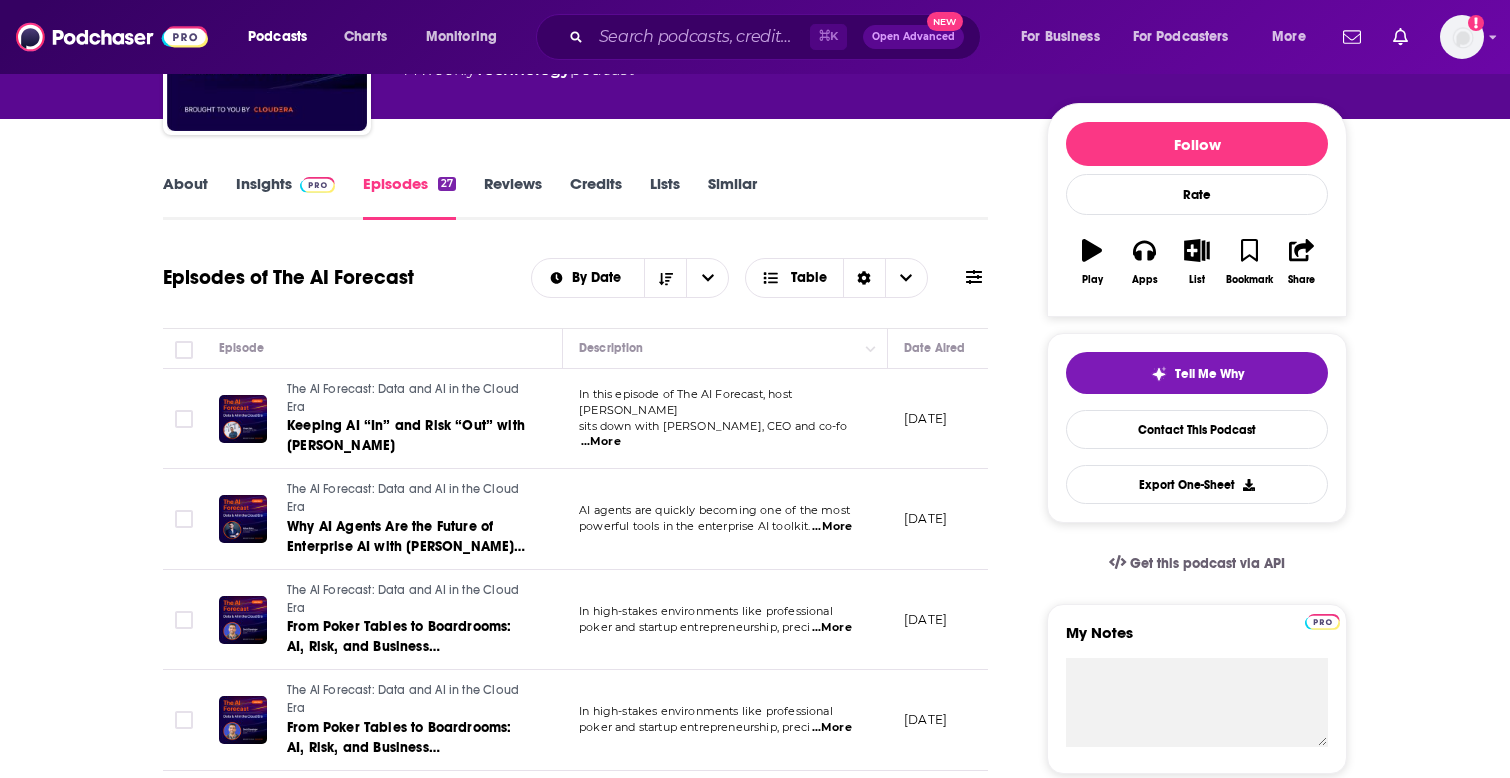 drag, startPoint x: 707, startPoint y: 381, endPoint x: 776, endPoint y: 381, distance: 69 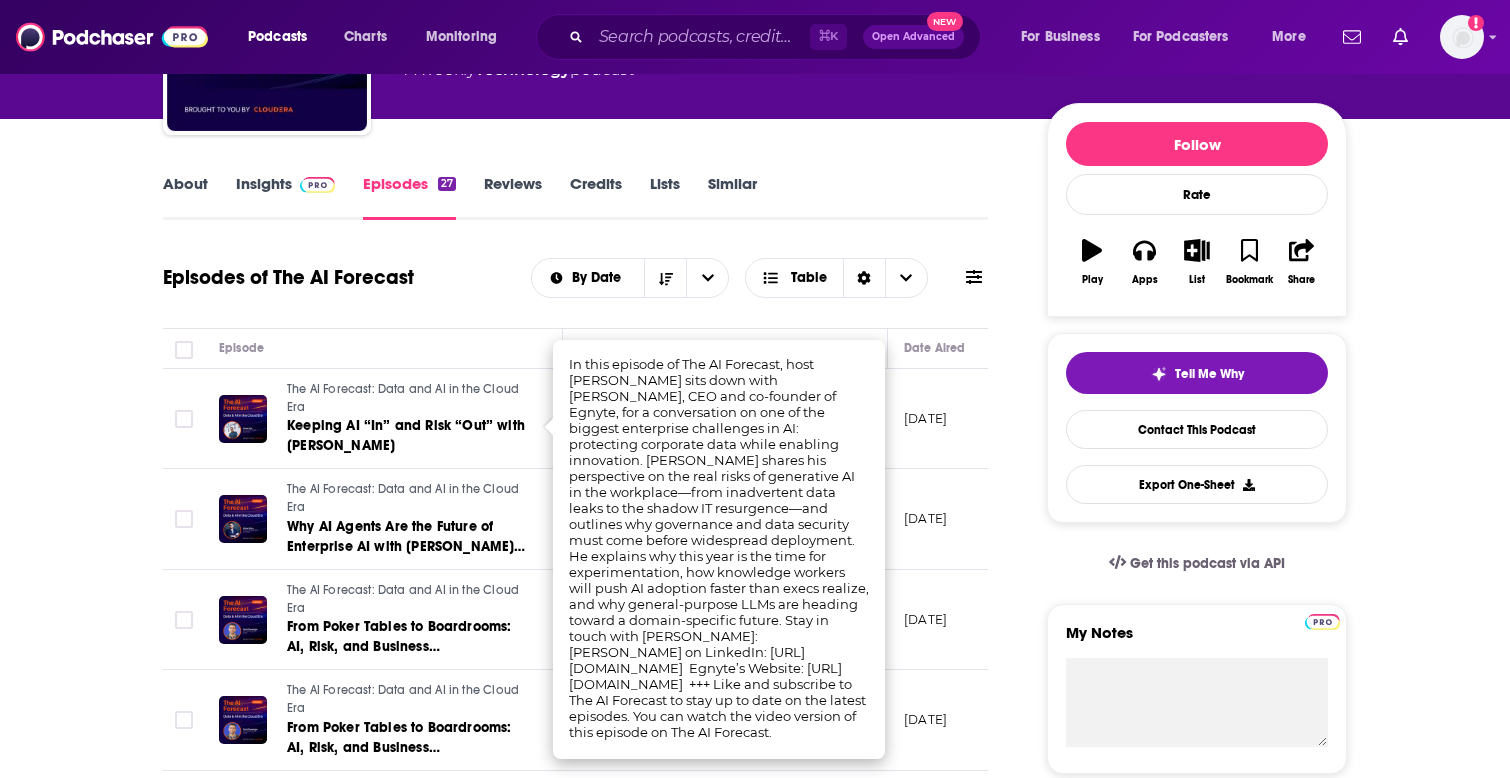 click on "Episode" at bounding box center [382, 348] 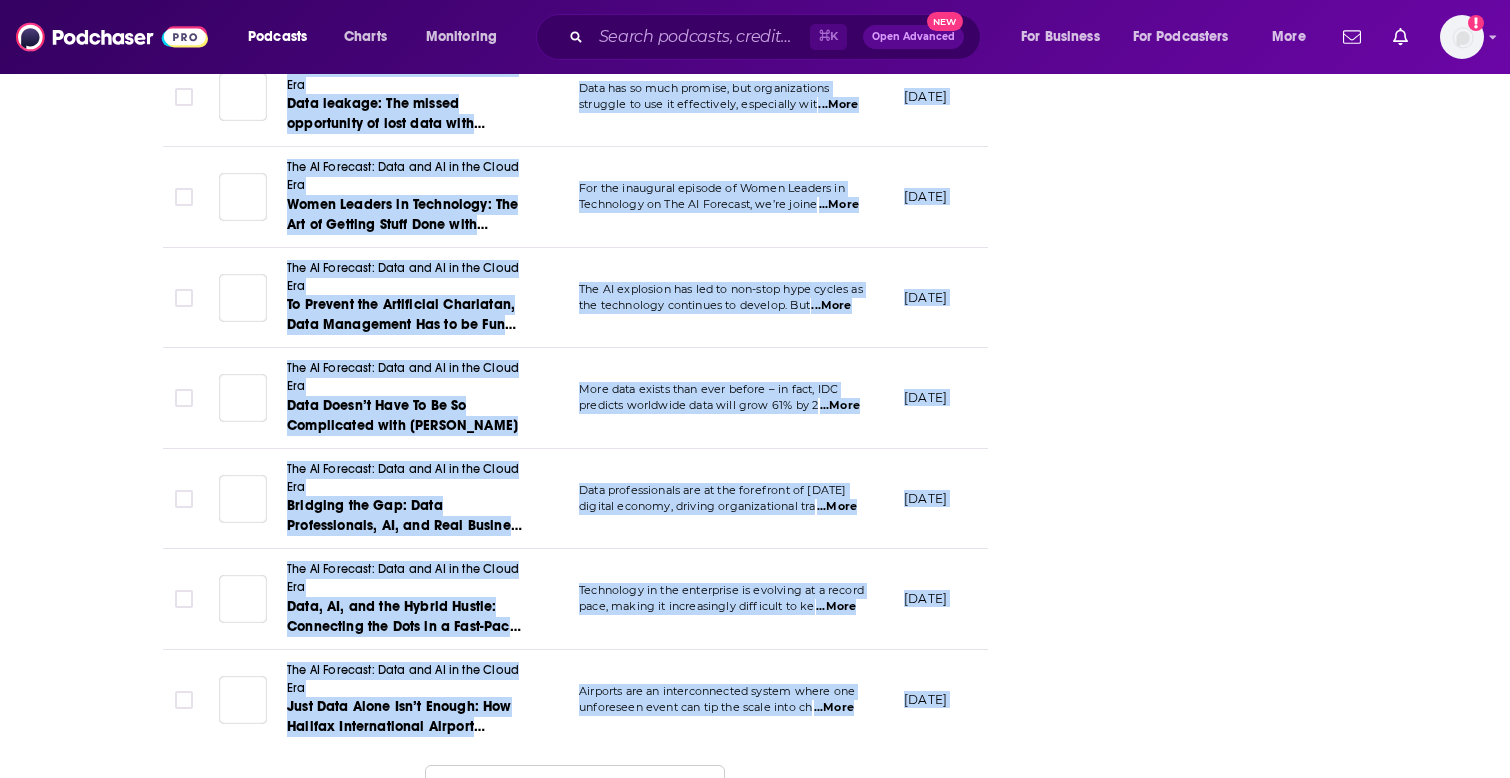 scroll, scrollTop: 2413, scrollLeft: 0, axis: vertical 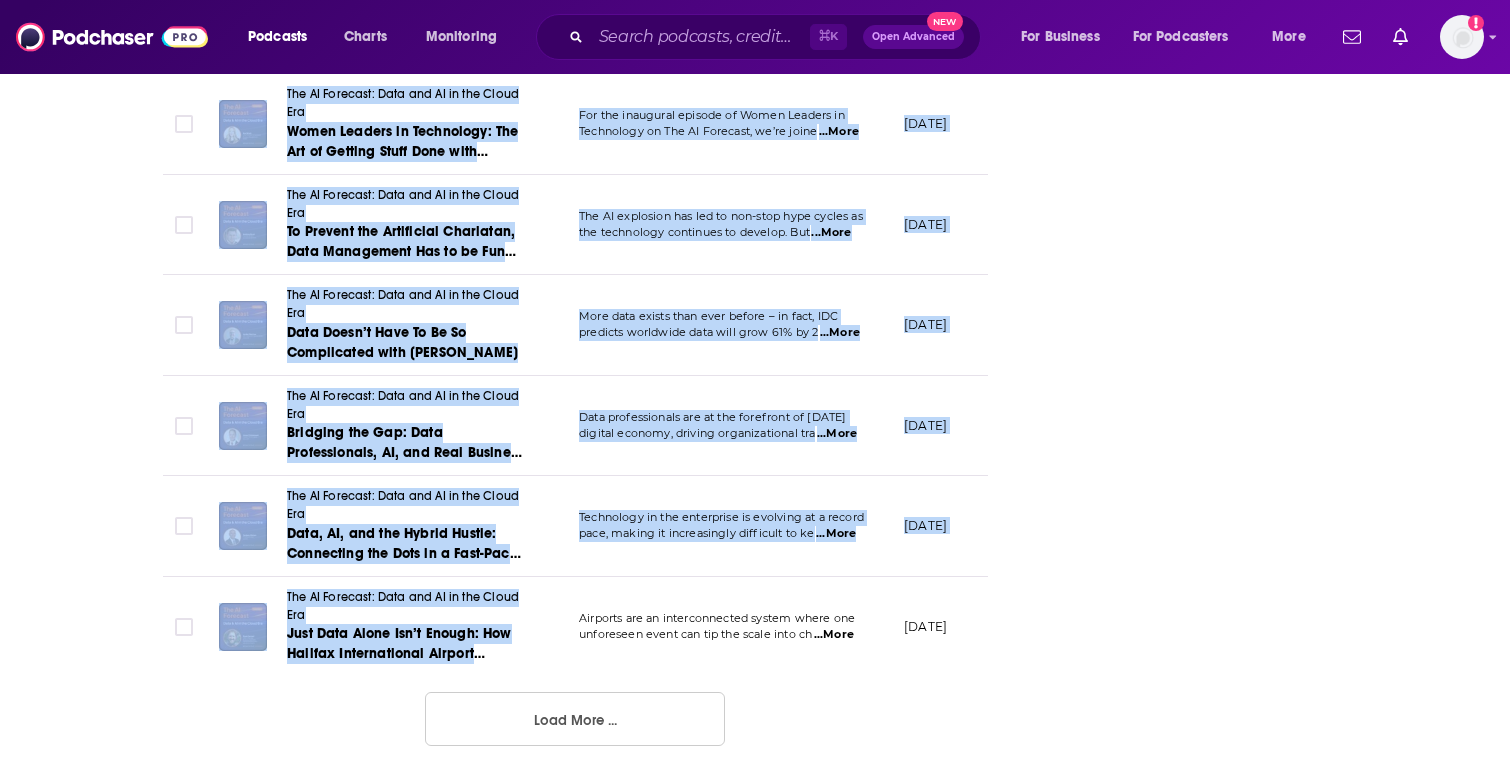 copy on "By Date Table Episode Description Date Aired Reach Episode Guests Length The AI Forecast: Data and AI in the Cloud Era Keeping AI “In” and Risk “Out” with Vineet Jain In this episode of The AI Forecast, host Paul Muller sits down with Vineet Jain, CEO and co-fo  ...More May 28, 2025 Under 1.1k -- 30:51 s The AI Forecast: Data and AI in the Cloud Era Why AI Agents Are the Future of Enterprise AI with Cloudera’s Abhas Ricky AI agents are quickly becoming one of the most powerful tools in the enterprise AI toolkit.   ...More May 21, 2025 Under 1.1k -- 36:31 s The AI Forecast: Data and AI in the Cloud Era From Poker Tables to Boardrooms: AI, Risk, and Business Communication with David Daneshgar In high-stakes environments like professional poker and startup entrepreneurship, preci  ...More May 14, 2025 Under 1.1k -- 34:40 s The AI Forecast: Data and AI in the Cloud Era From Poker Tables to Boardrooms: AI, Risk, and Business Communication with David Daneshgar In high-stakes environments like professional poker ..." 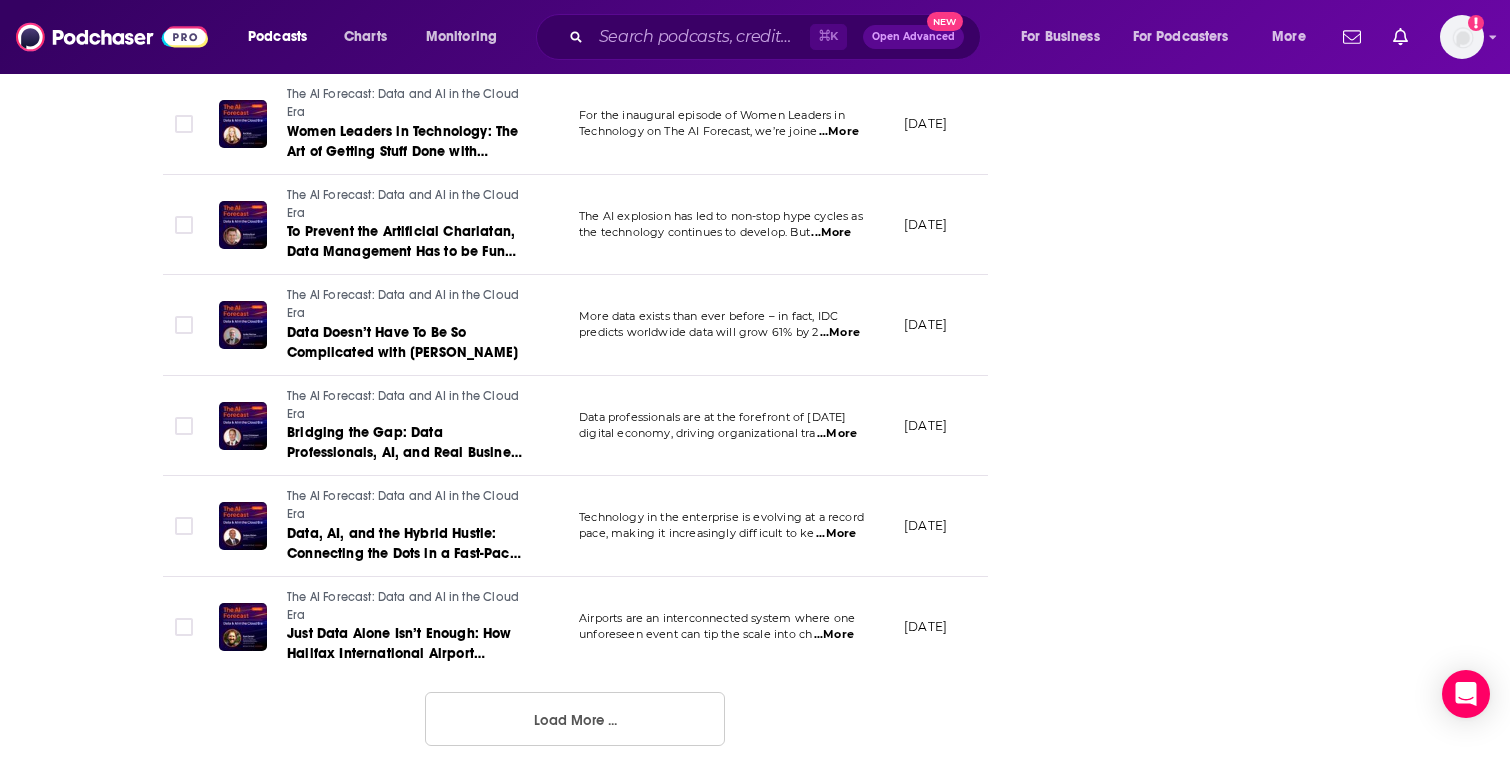 click on "Follow Rate Play Apps List Bookmark Share Tell Me Why Contact This Podcast Export One-Sheet Get this podcast via API My Notes Your concierge team Ask a question or make a request. Send a message Share This Podcast Recommendation sent https://www.podchaser.com/podcasts/the-ai-forecast-data-and-ai-in-5896130 Copy Link Official Website aiforecast.podbean.com RSS Feed feeds.libsyn.com Podcast Details Created by Cloudera Podcast Status Active Started Nov 12th, 2024 Latest Episode May 28th, 2025 Release Period Weekly Episodes 27 Avg. Episode Length 35 minutes Explicit No Language English Claim This Podcast Do you host or manage this podcast? Claim and edit this page to your liking. Refresh Feed Are we missing an episode or update? Use this to check the RSS feed immediately. Seeing Double? Report this page as a duplicate." at bounding box center [1197, -670] 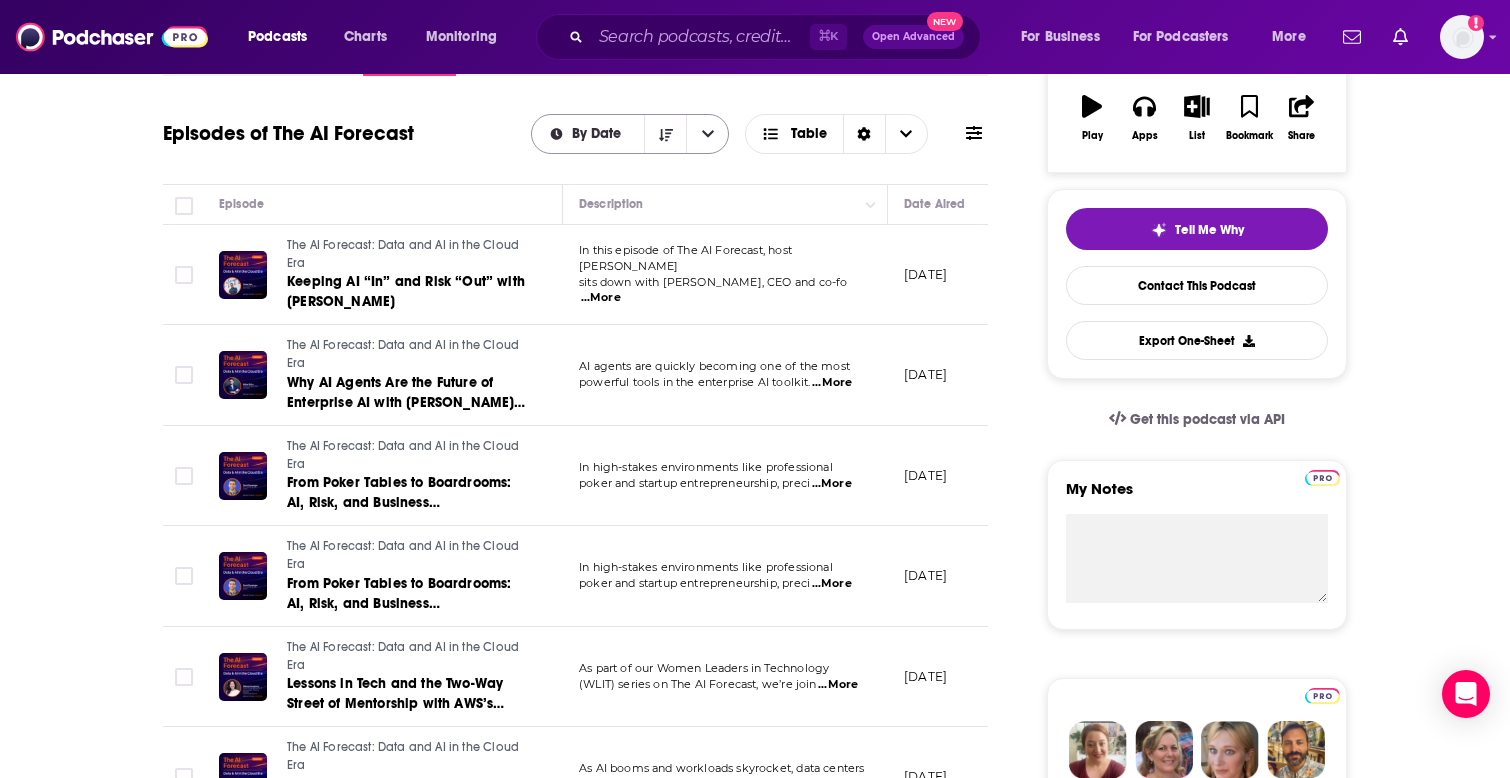 scroll, scrollTop: 423, scrollLeft: 0, axis: vertical 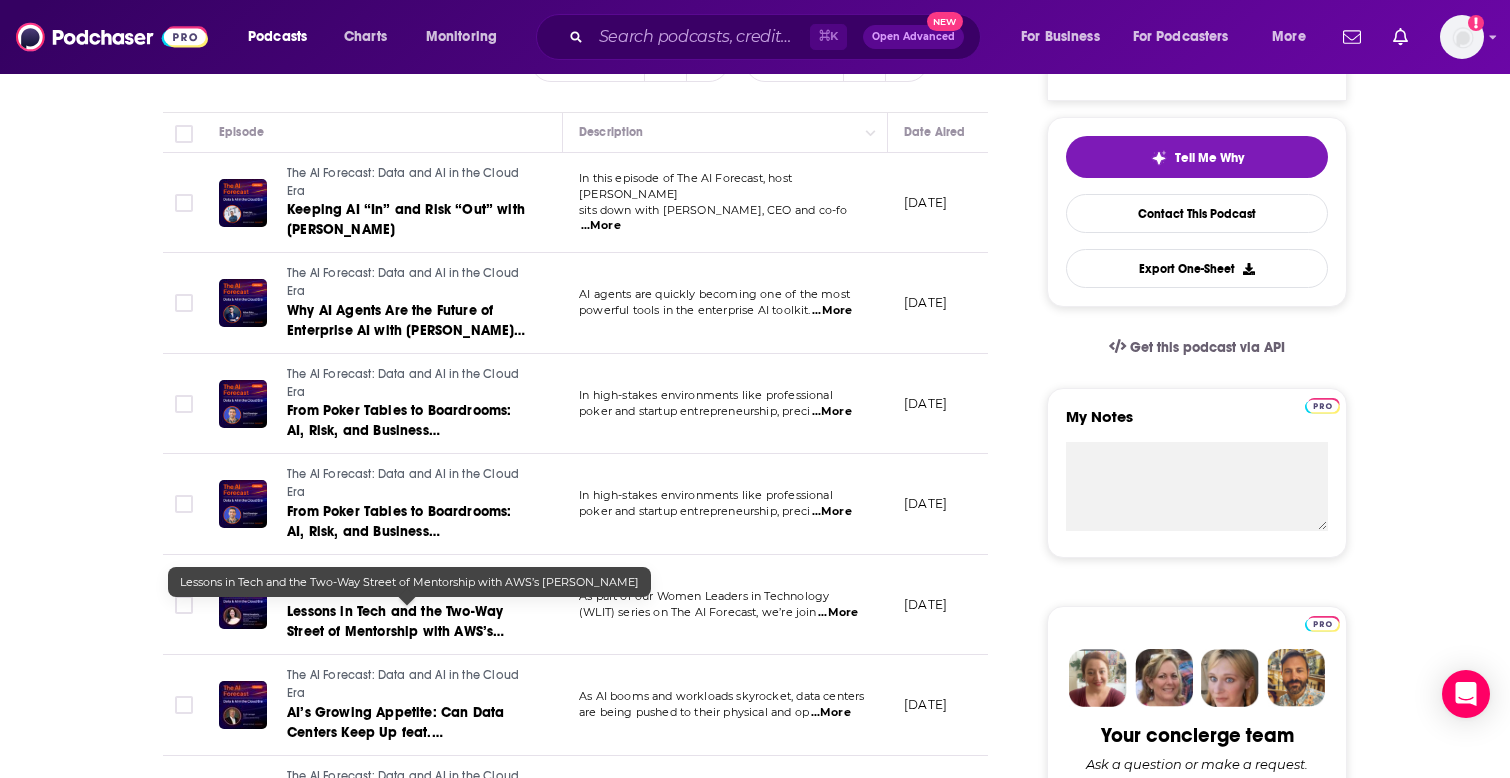 click on "Lessons in Tech and the Two-Way Street of Mentorship with AWS’s Melissa Dougherty" at bounding box center (395, 631) 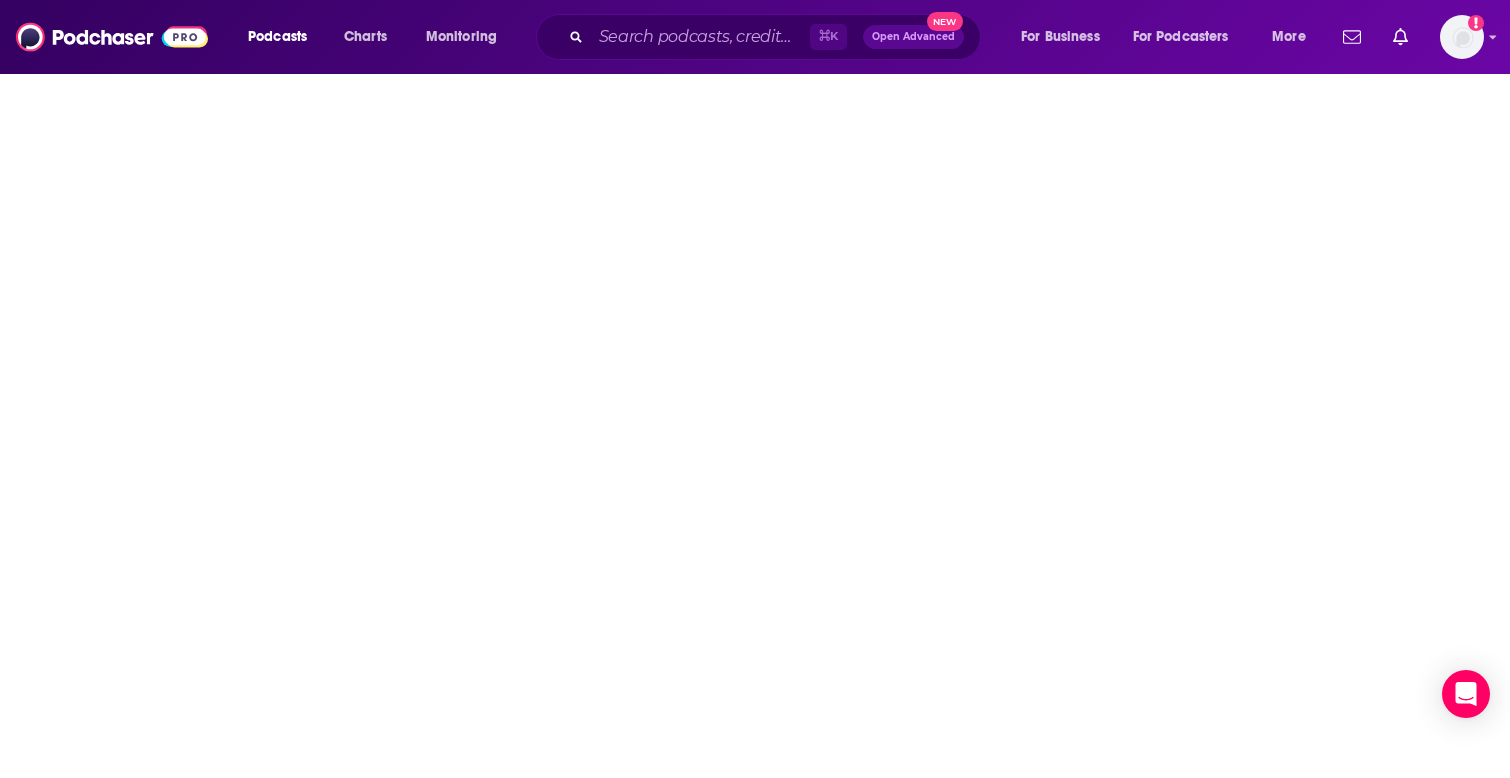 scroll, scrollTop: 0, scrollLeft: 0, axis: both 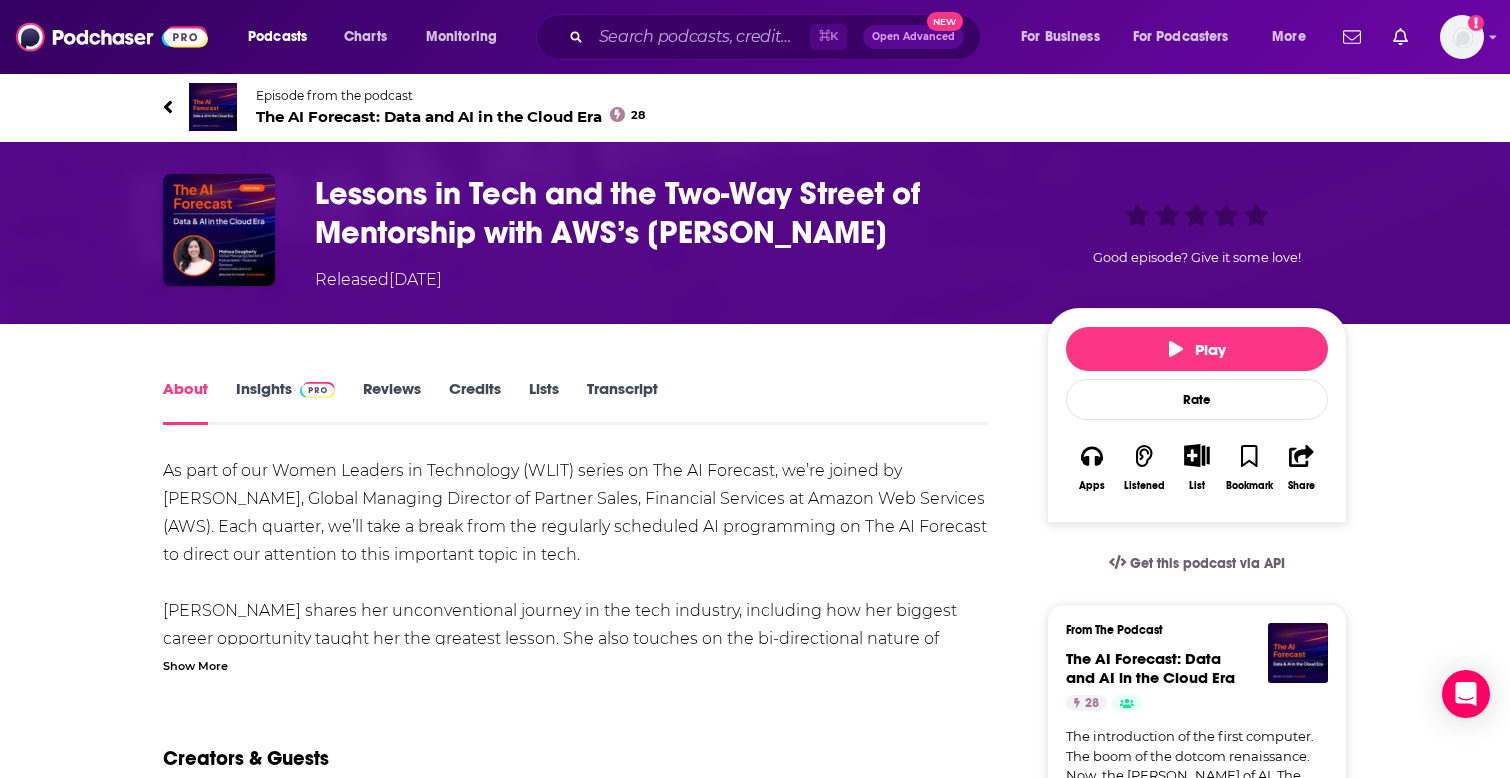 click on "Lessons in Tech and the Two-Way Street of Mentorship with AWS’s Melissa Dougherty" at bounding box center (665, 213) 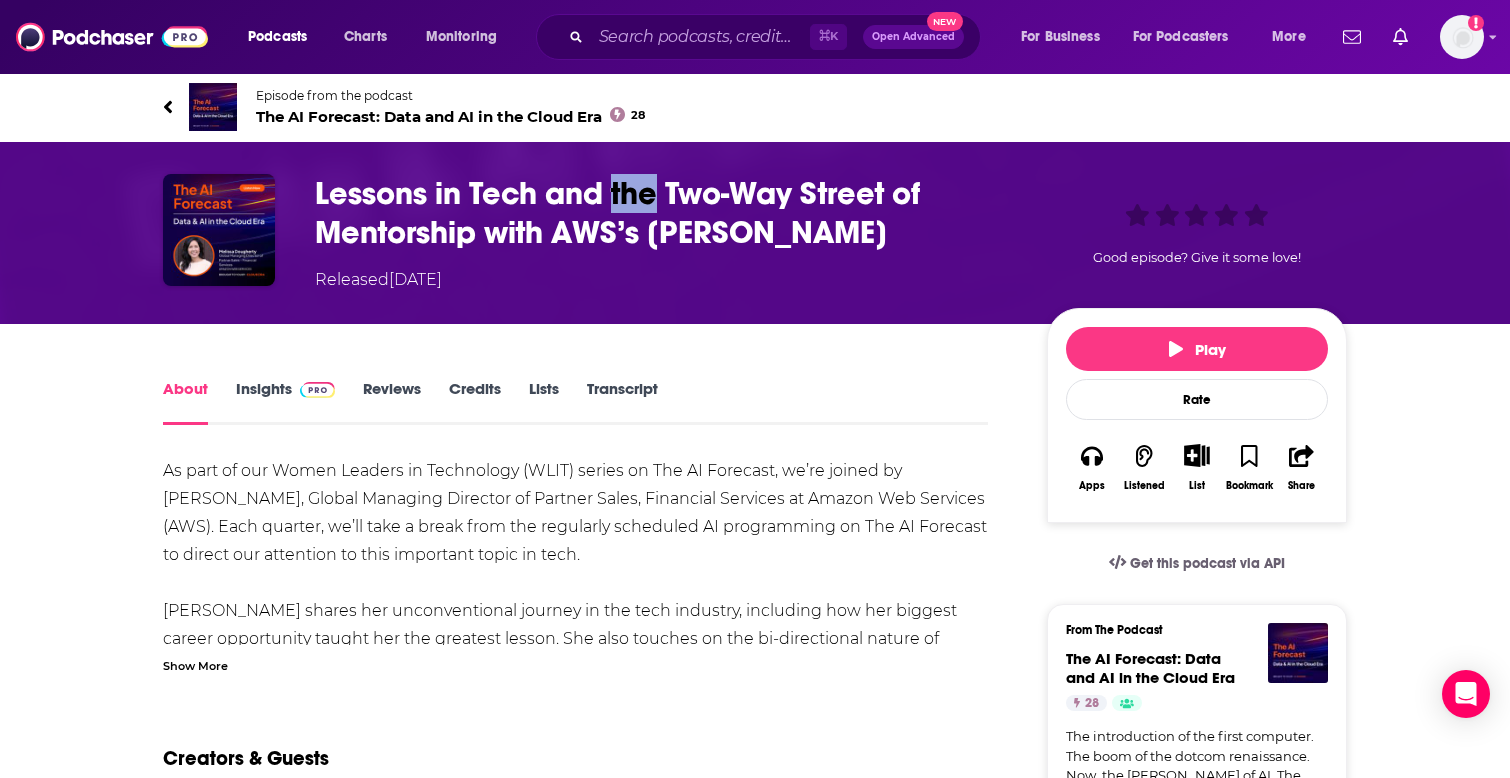 click on "Lessons in Tech and the Two-Way Street of Mentorship with AWS’s Melissa Dougherty" at bounding box center [665, 213] 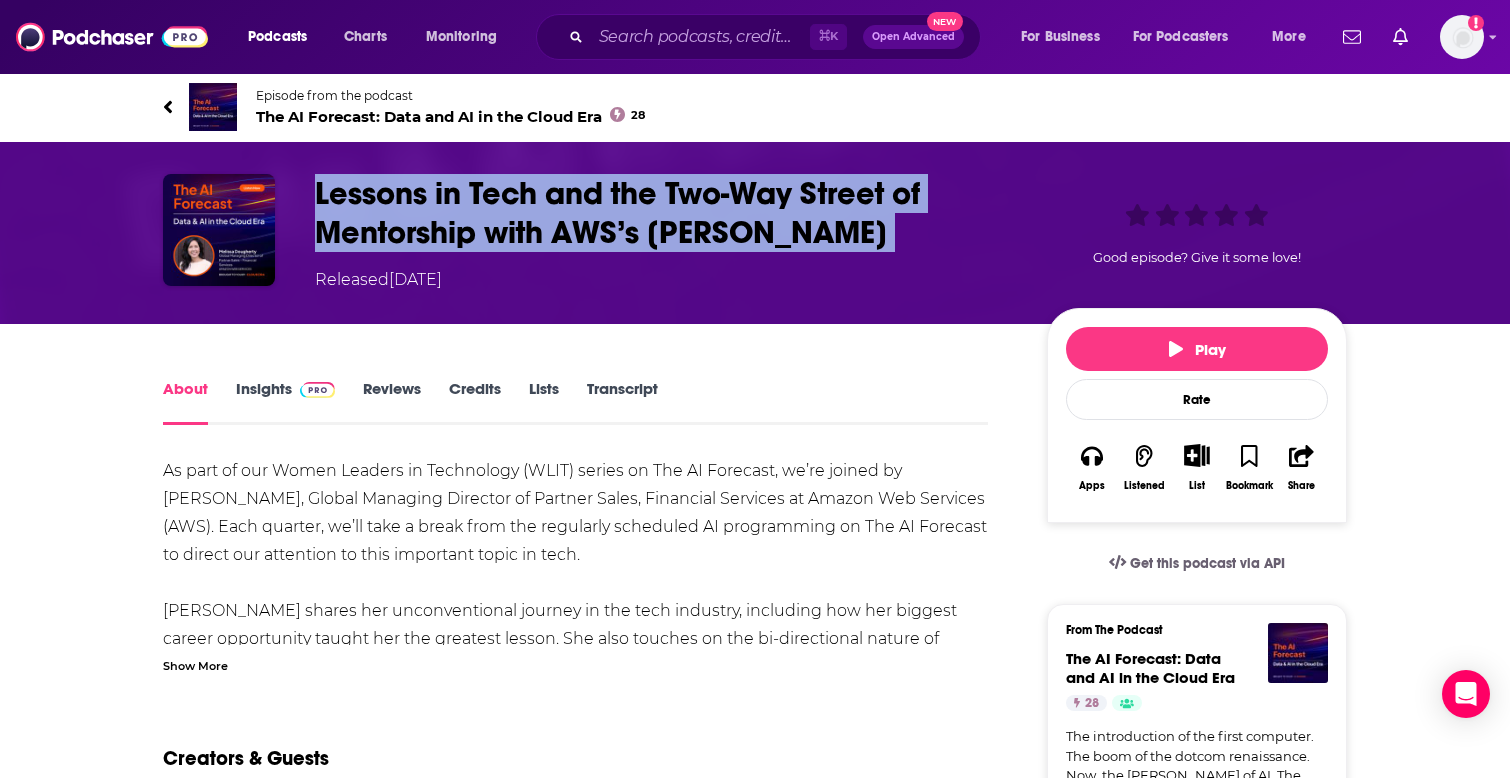 click on "Lessons in Tech and the Two-Way Street of Mentorship with AWS’s Melissa Dougherty" at bounding box center (665, 213) 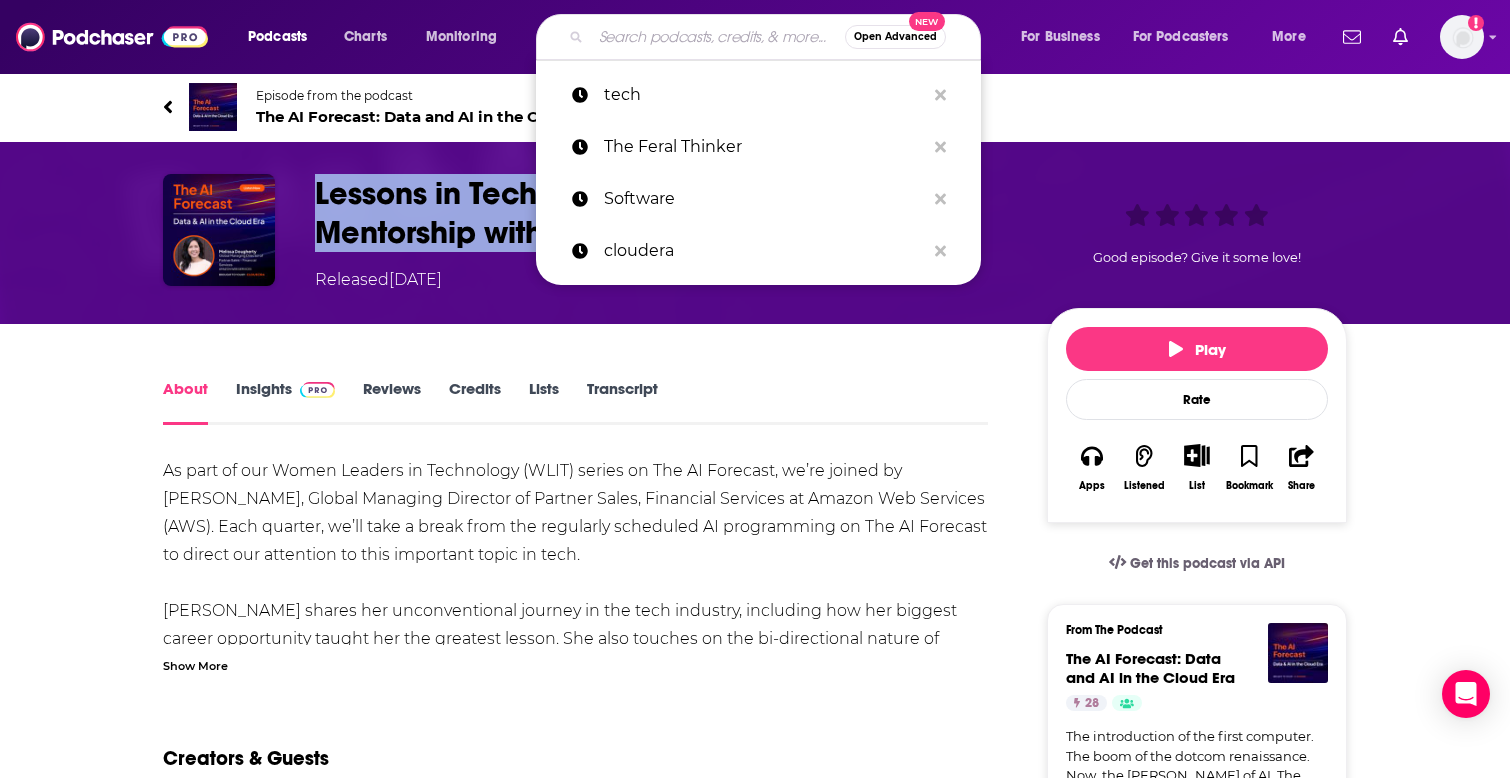 click at bounding box center (718, 37) 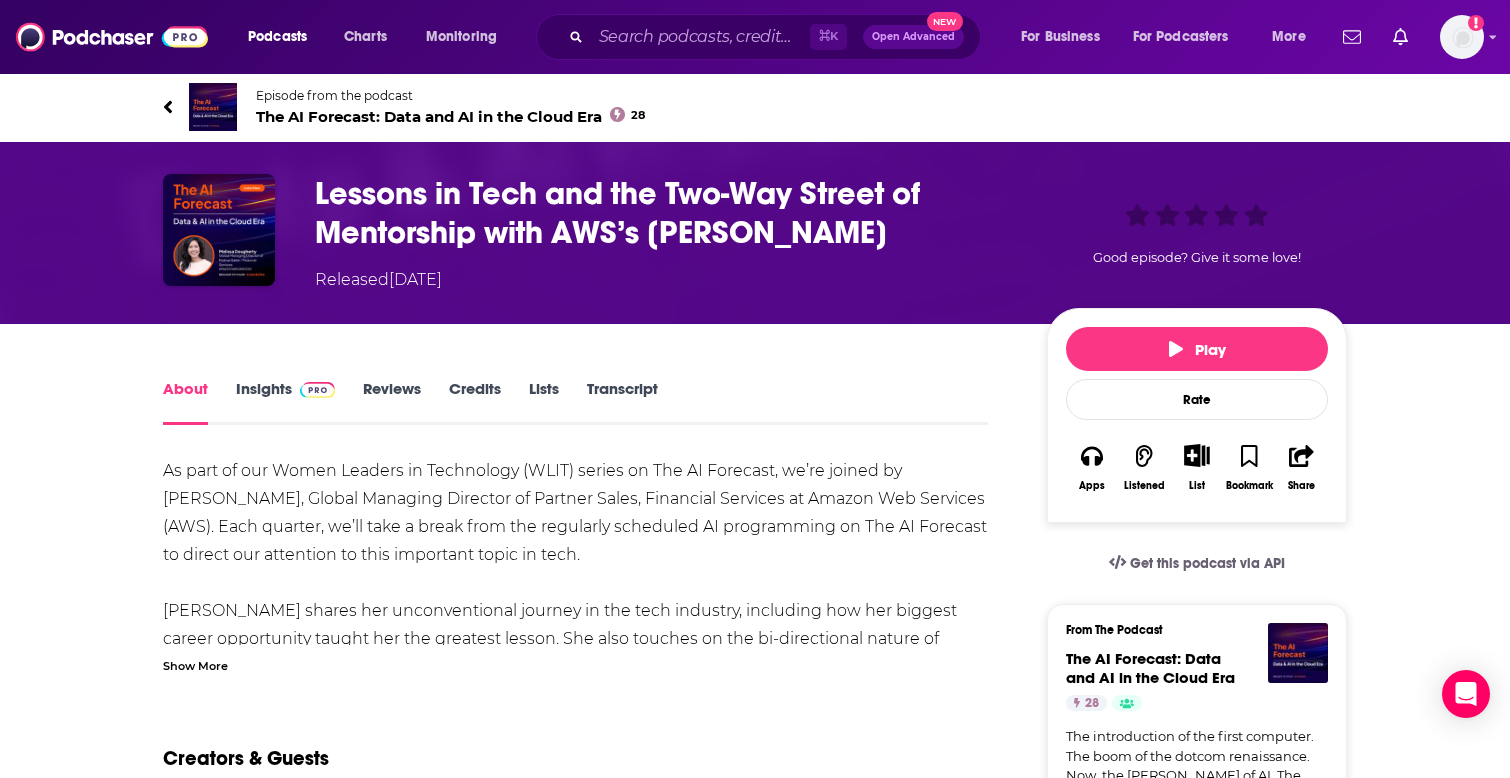 click on "Released  Wednesday, 7th May 2025" at bounding box center [378, 280] 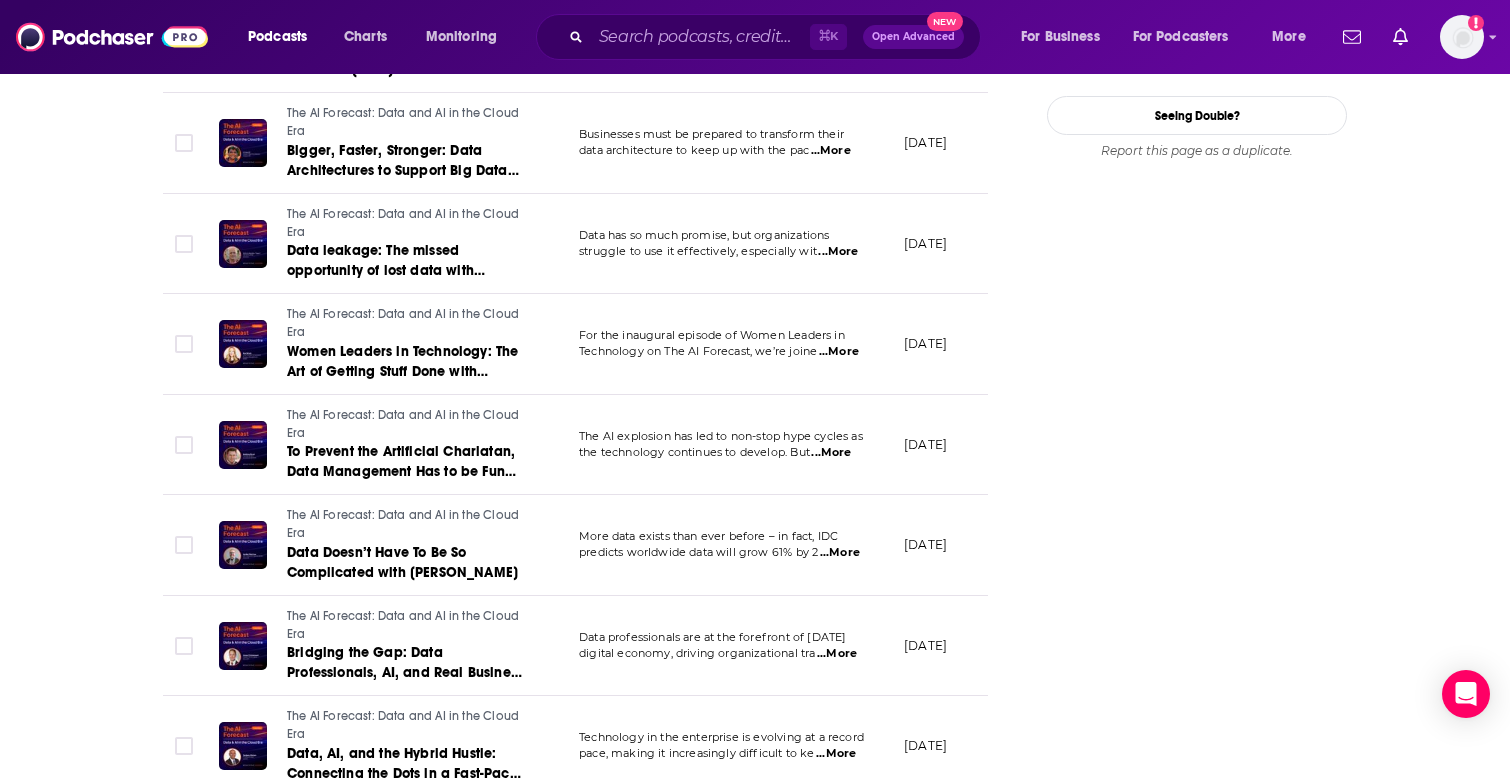 scroll, scrollTop: 2194, scrollLeft: 0, axis: vertical 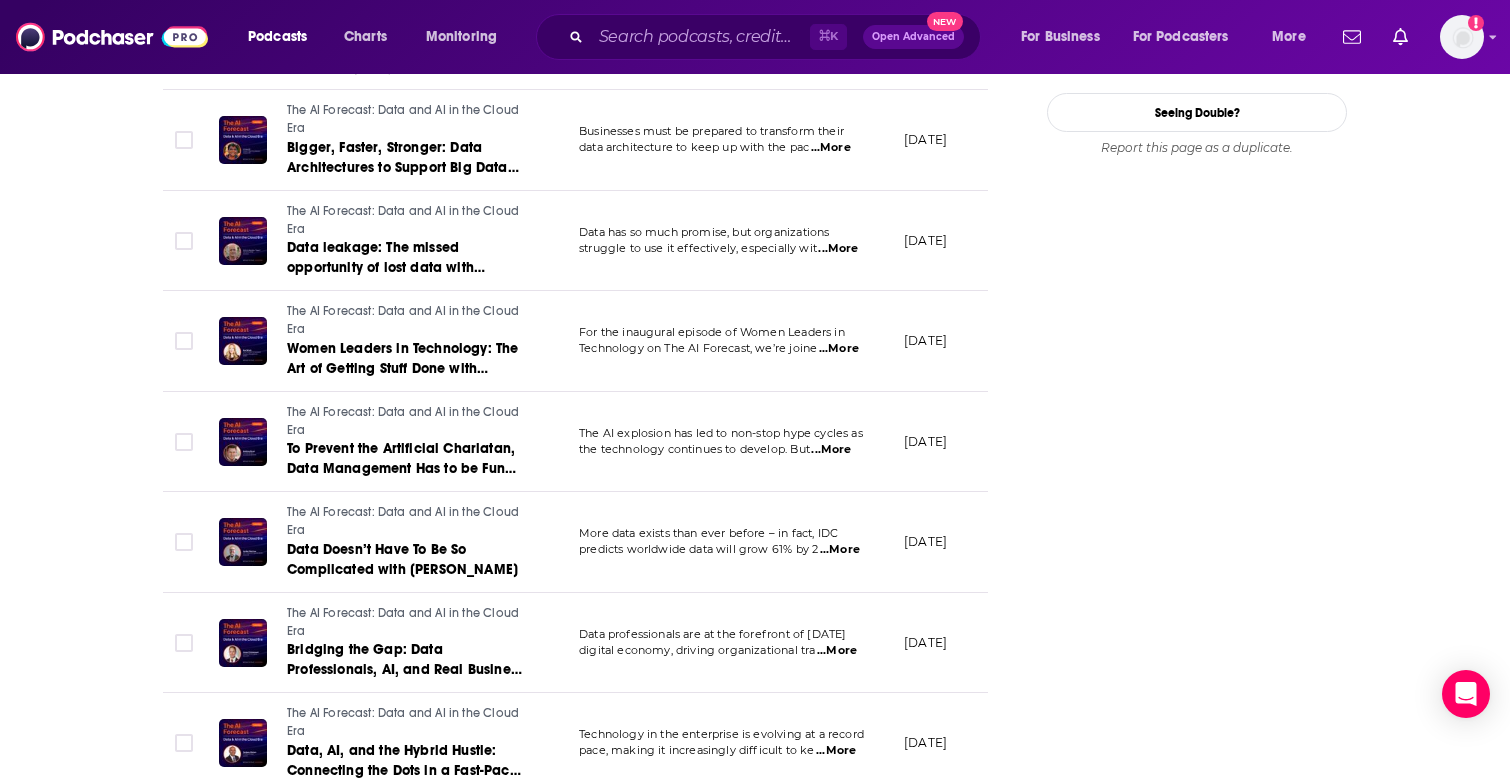 click on "Technology on The AI Forecast, we’re joine" at bounding box center [698, 348] 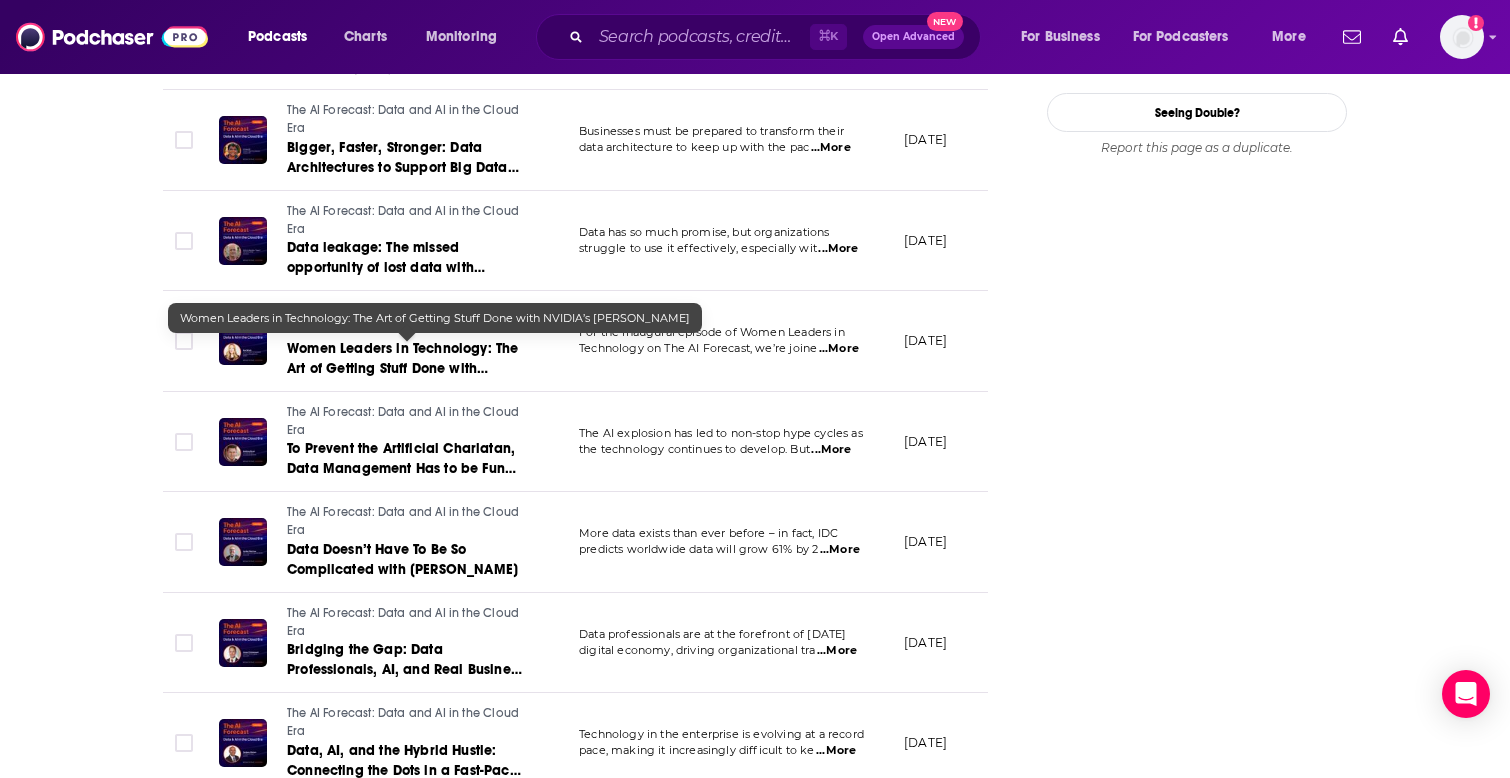 click on "Women Leaders in Technology: The Art of Getting Stuff Done with NVIDIA’s Kari Briski" at bounding box center (402, 368) 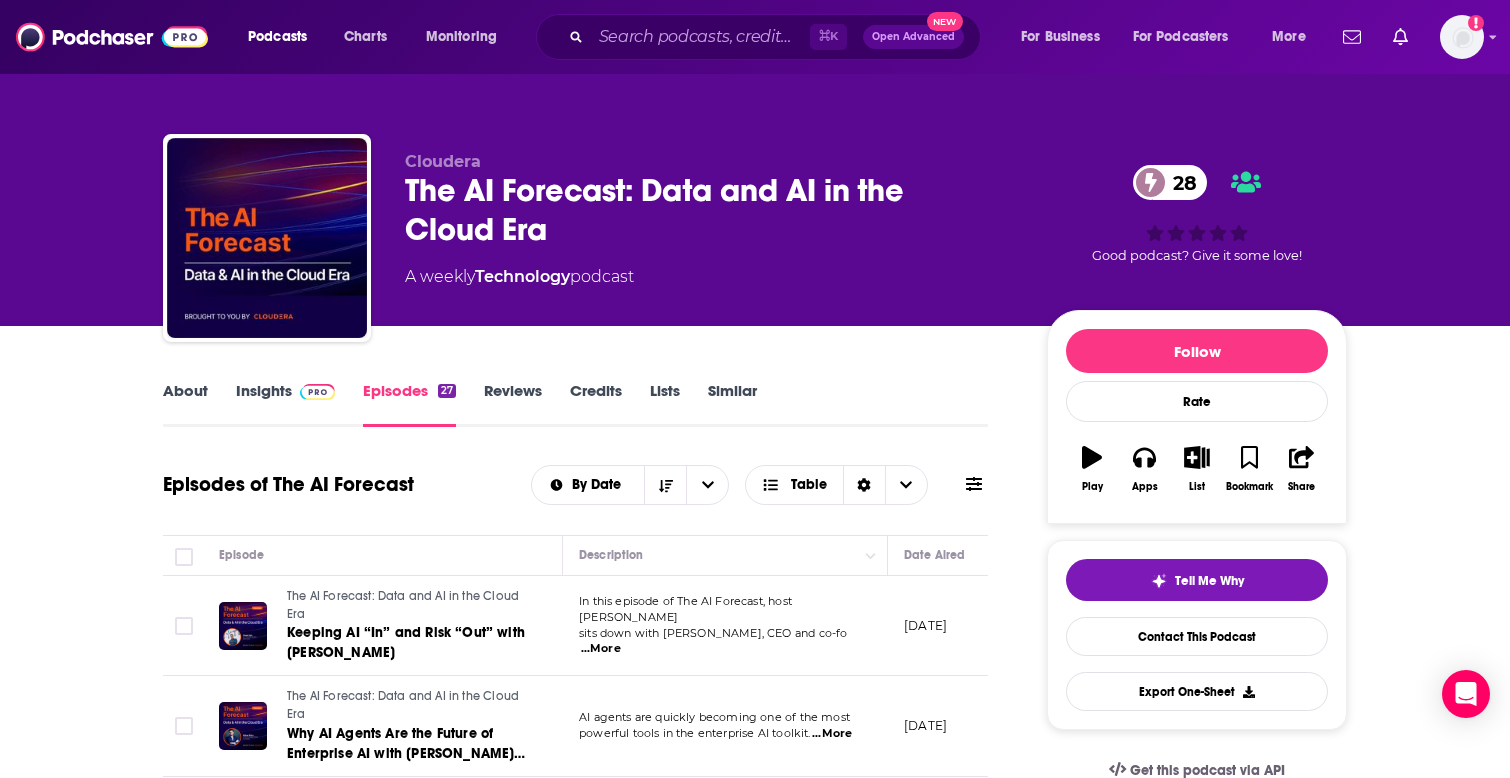 scroll, scrollTop: 868, scrollLeft: 0, axis: vertical 